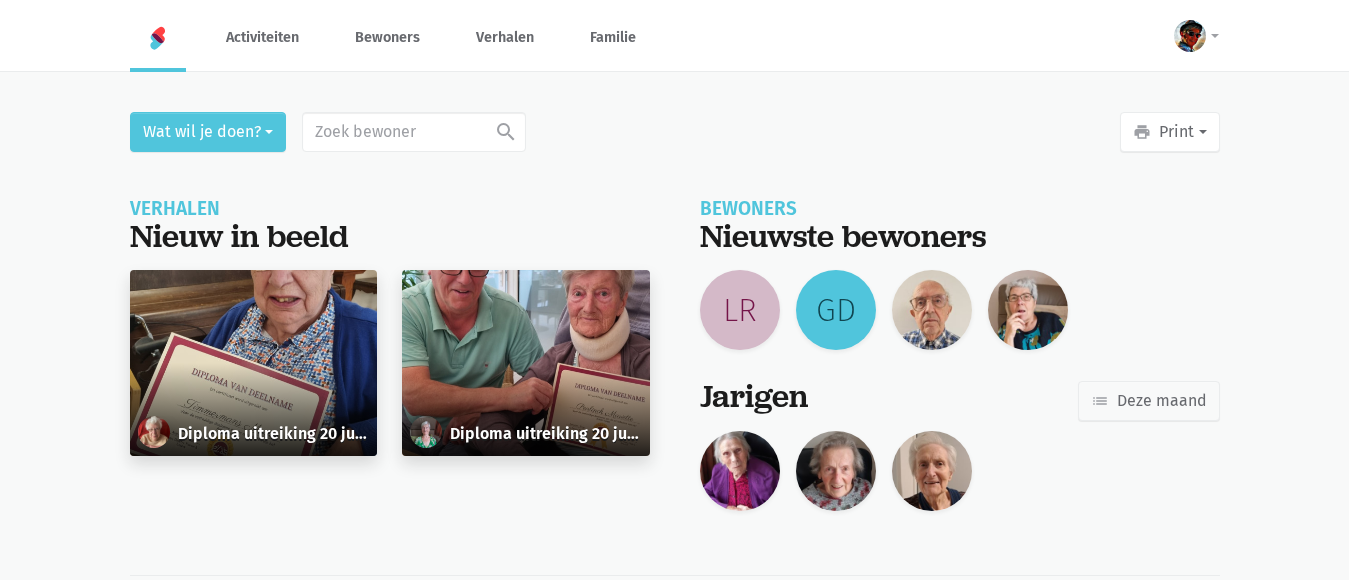scroll, scrollTop: 0, scrollLeft: 0, axis: both 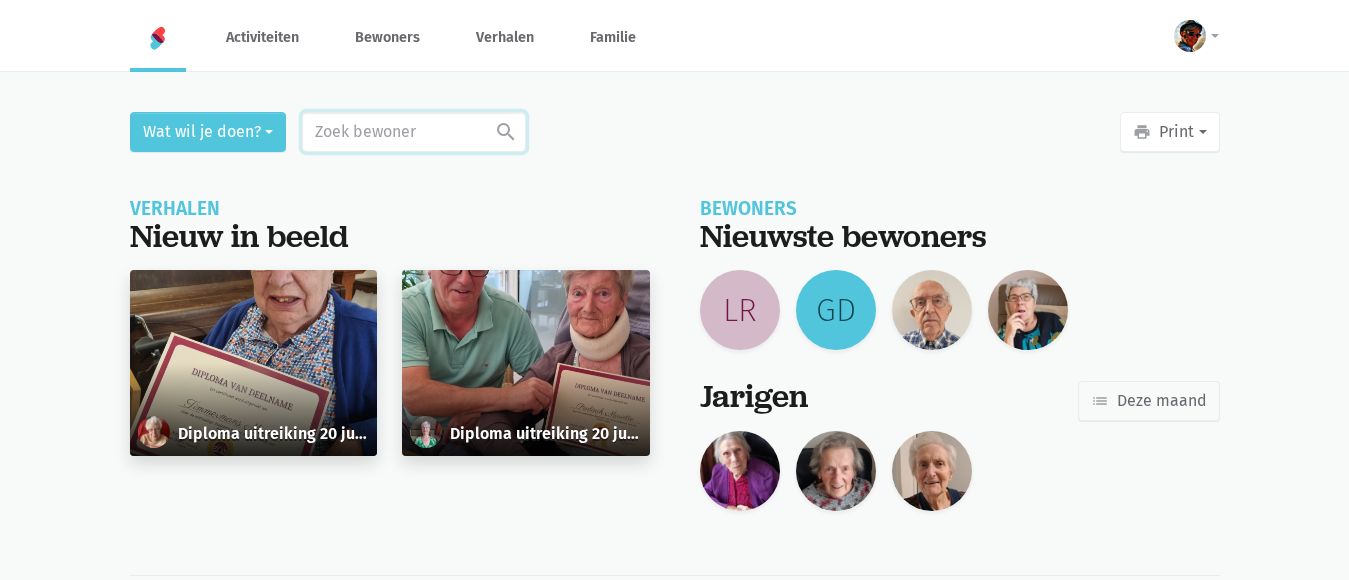 click at bounding box center (414, 132) 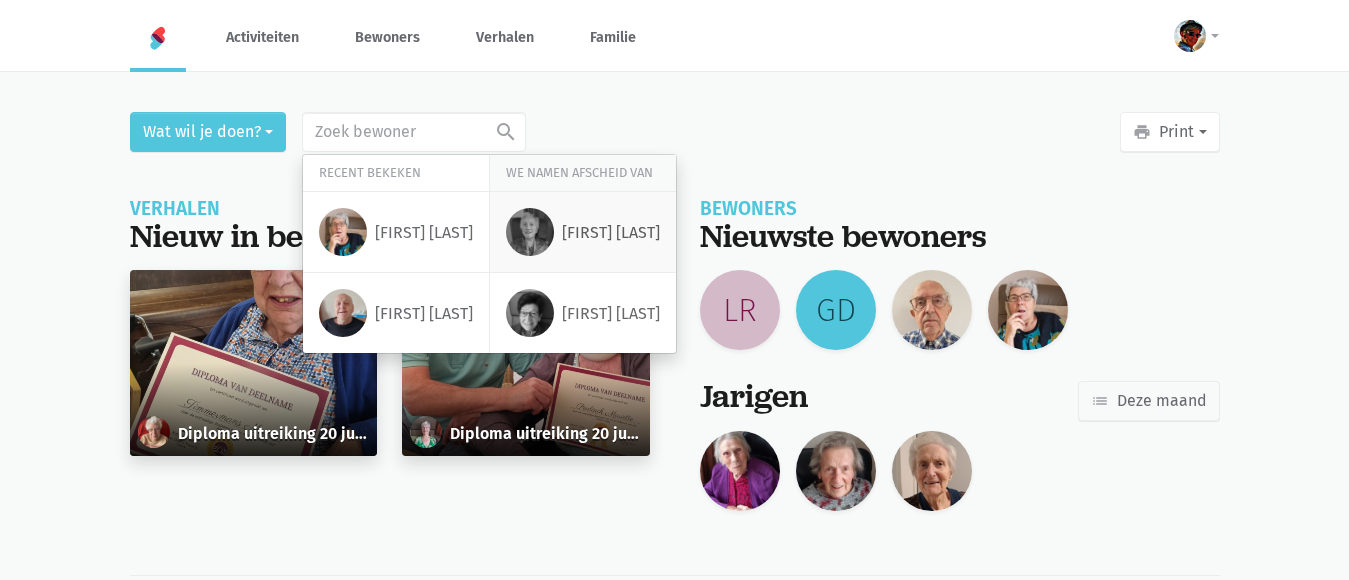 click on "Josephina Taelemans" at bounding box center (611, 233) 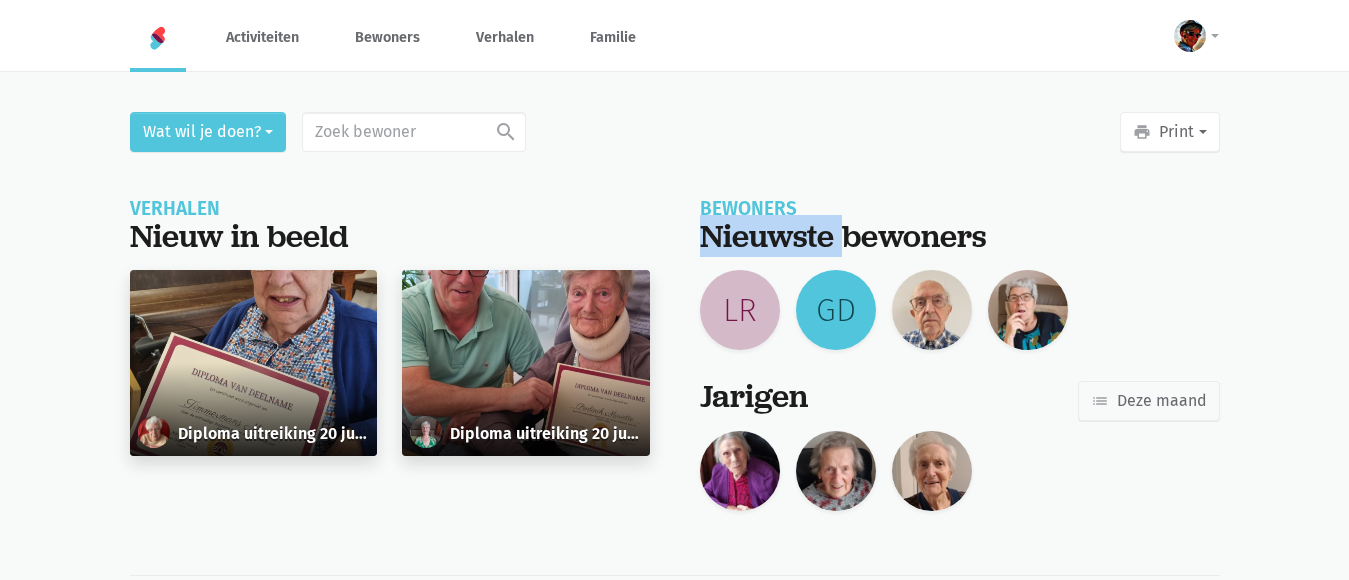 click on "Nieuwste bewoners" at bounding box center [960, 236] 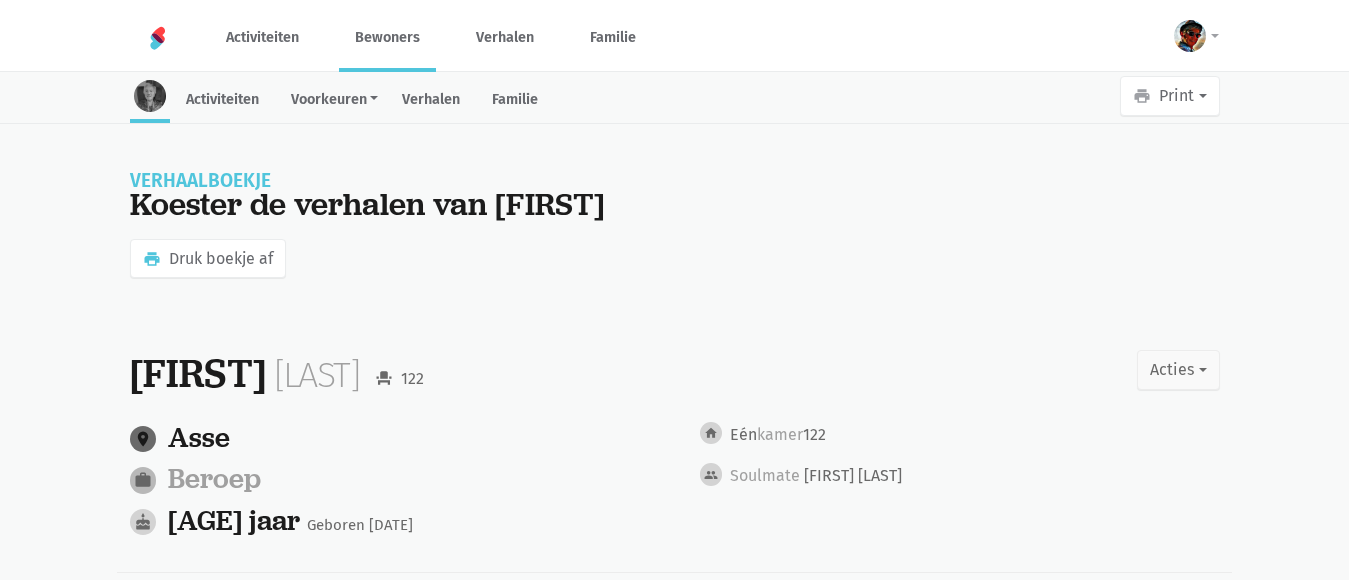 scroll, scrollTop: 0, scrollLeft: 0, axis: both 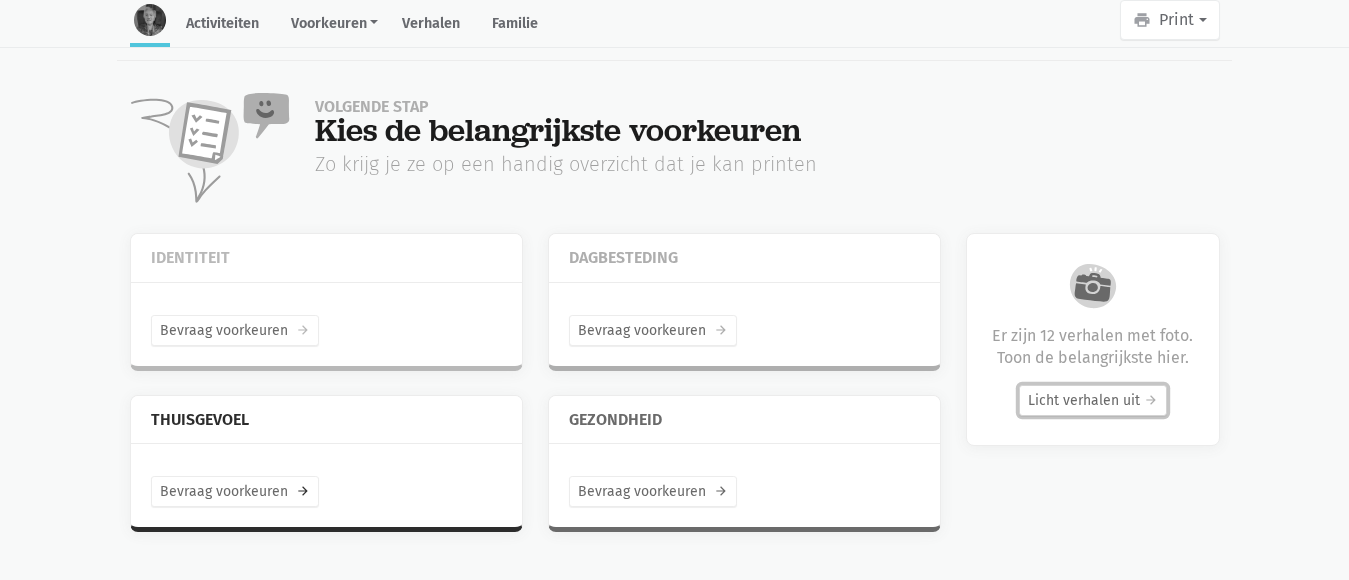 click on "Licht verhalen uit
arrow_forward" at bounding box center (1093, 400) 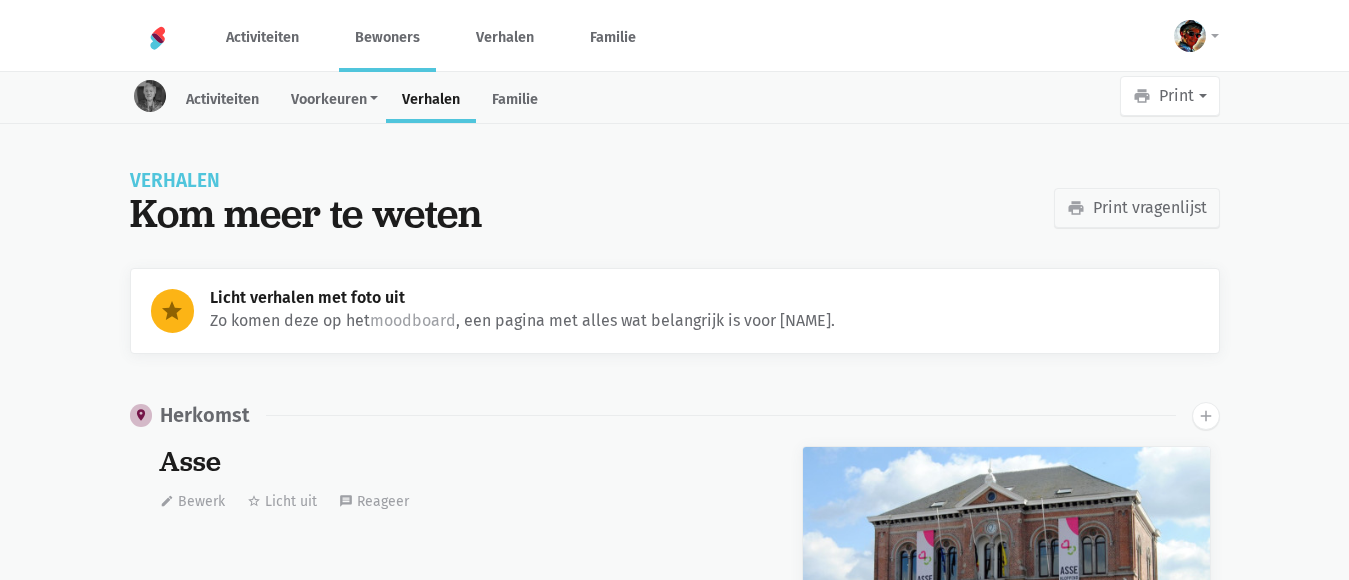 scroll, scrollTop: 0, scrollLeft: 0, axis: both 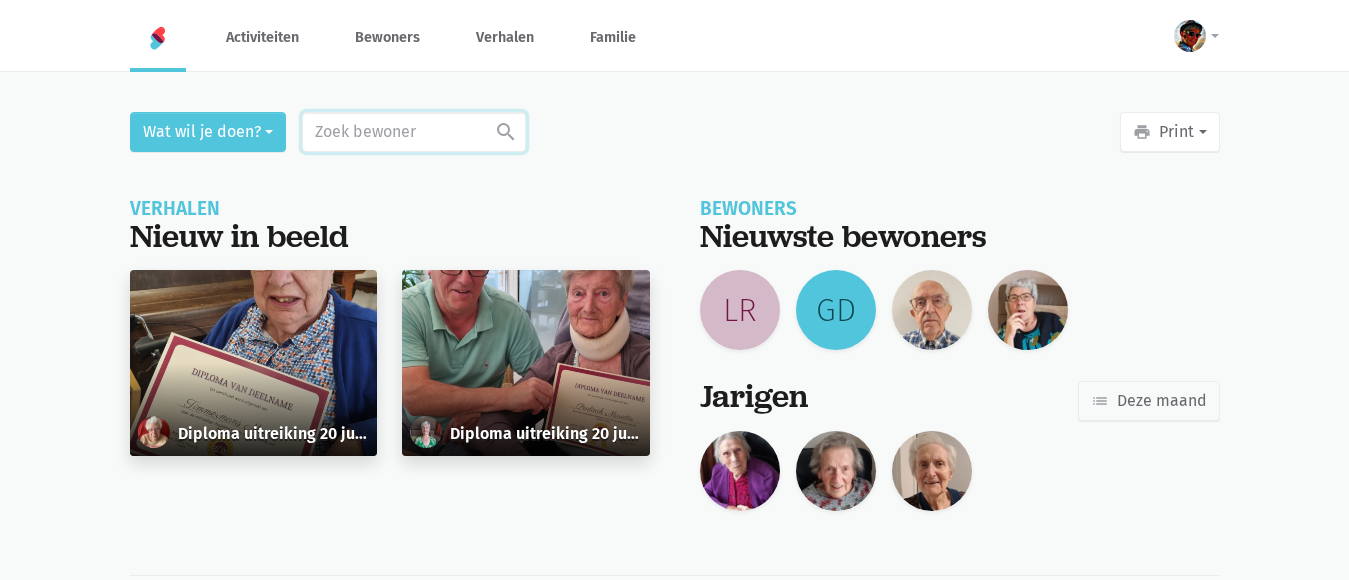 click at bounding box center (414, 132) 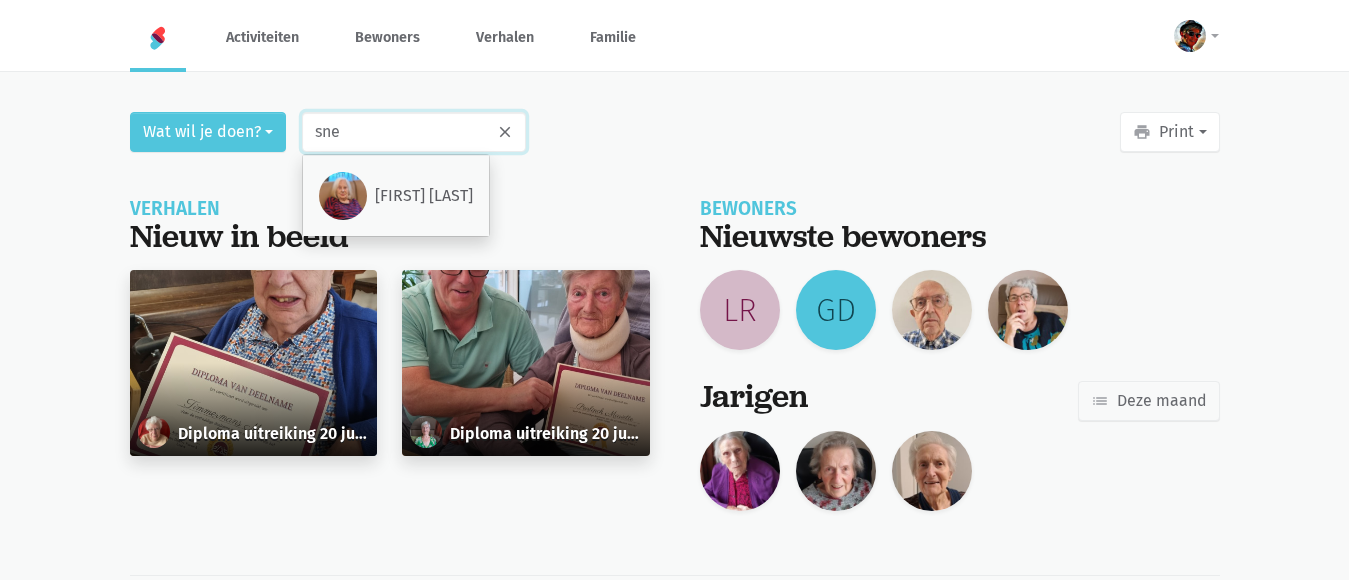 type on "sne" 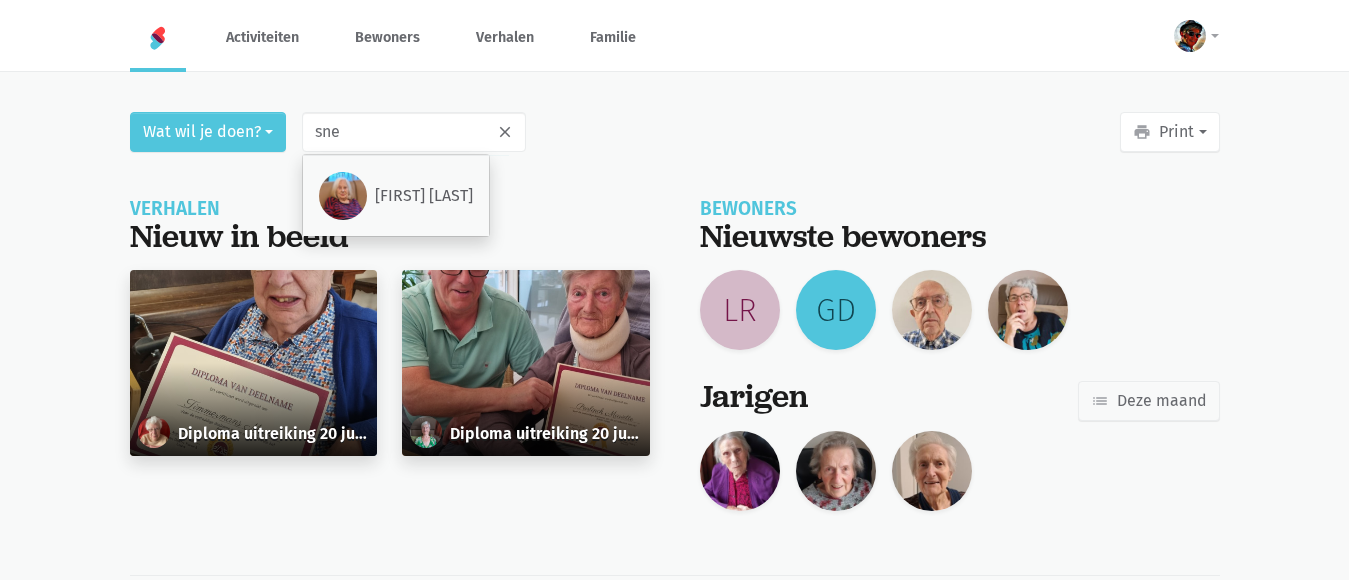 click on "Mariette Sneppe" at bounding box center (424, 196) 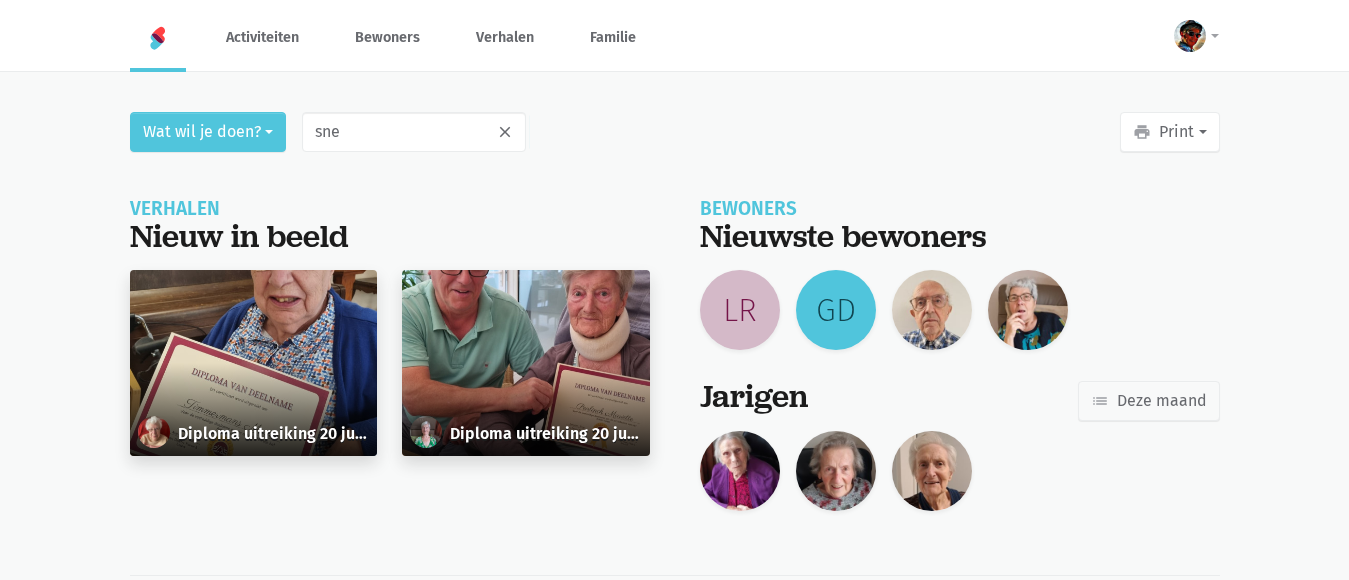 click on "Verhalen" at bounding box center (960, 209) 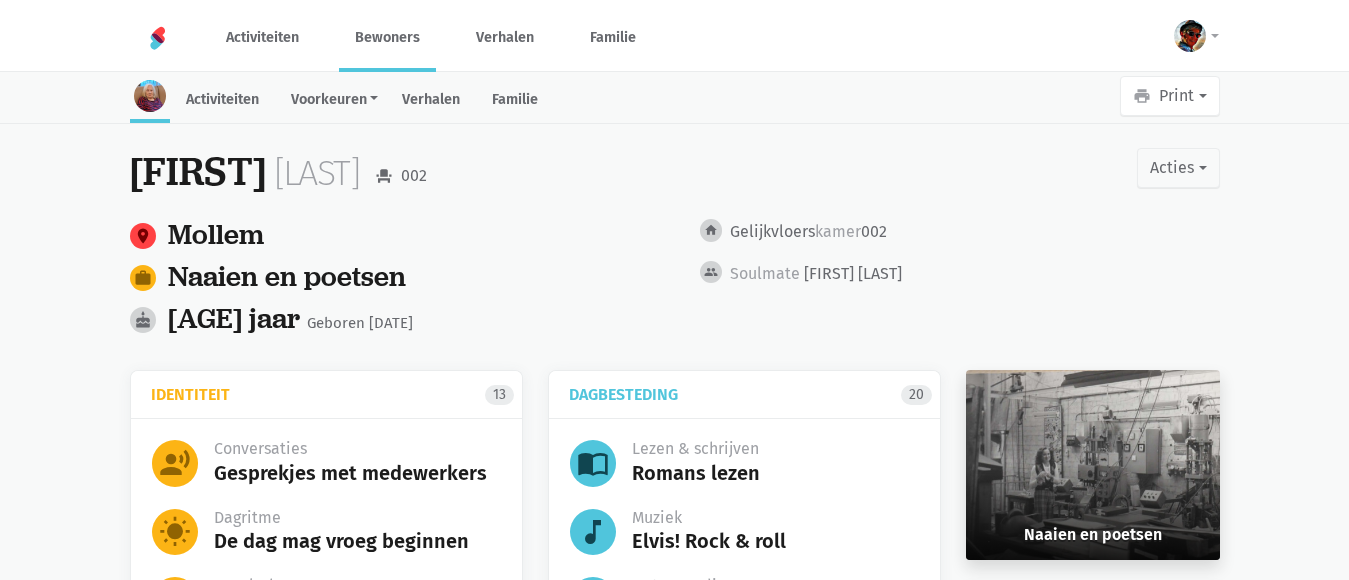 scroll, scrollTop: 0, scrollLeft: 0, axis: both 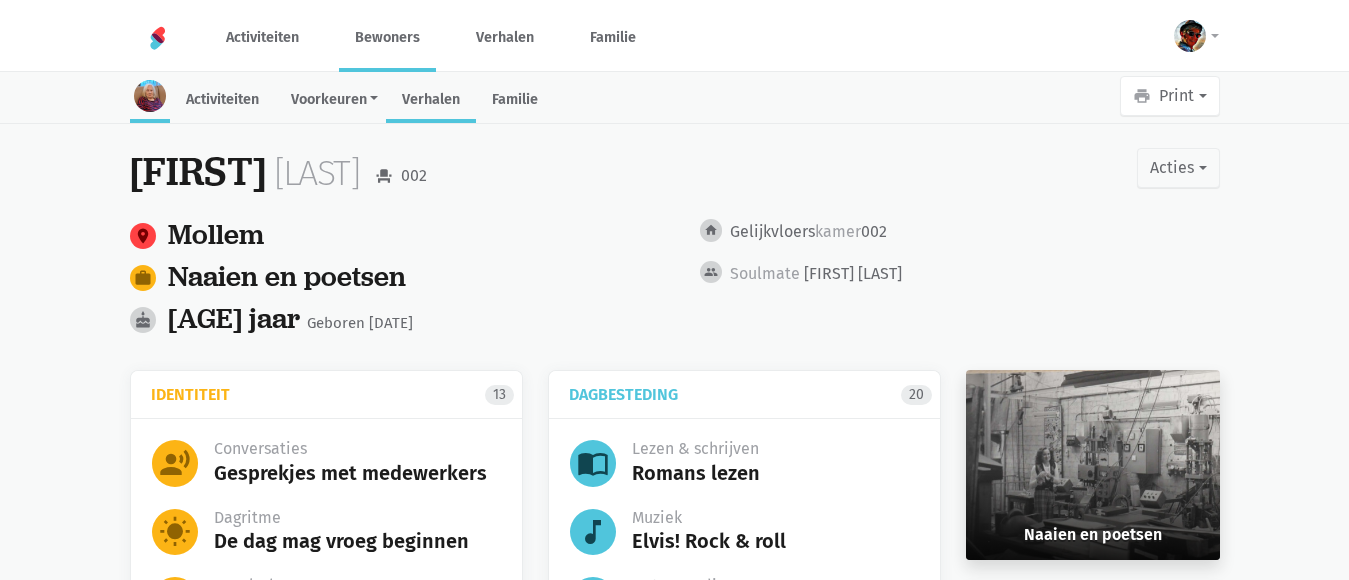 click on "Verhalen" at bounding box center [431, 101] 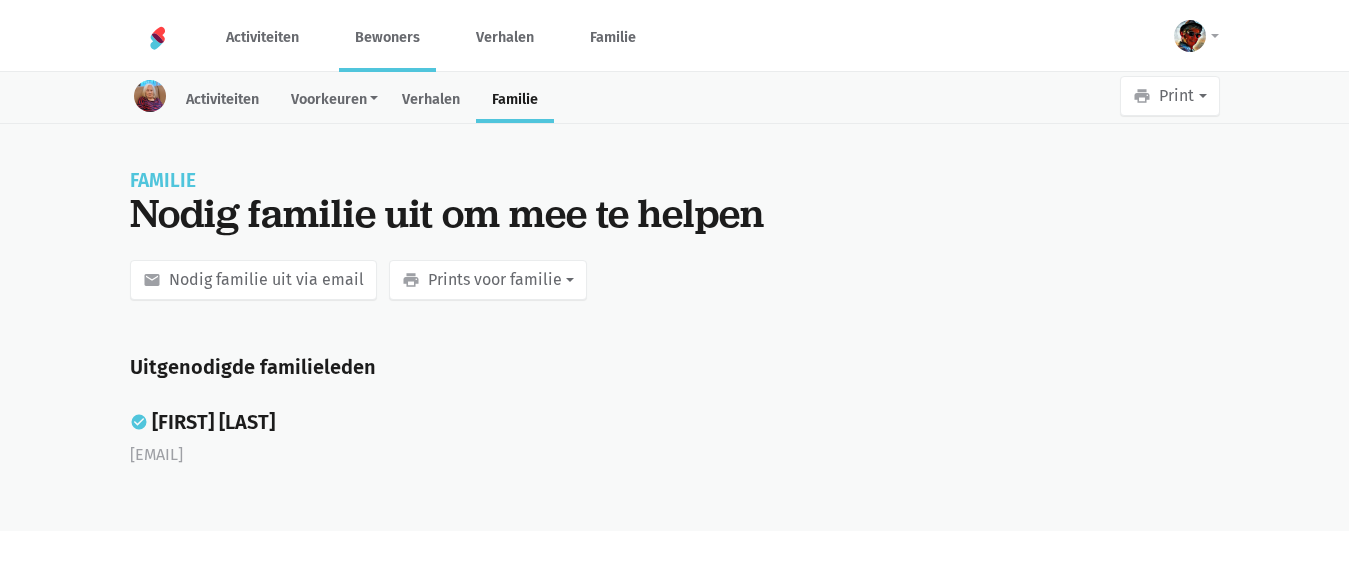 scroll, scrollTop: 0, scrollLeft: 0, axis: both 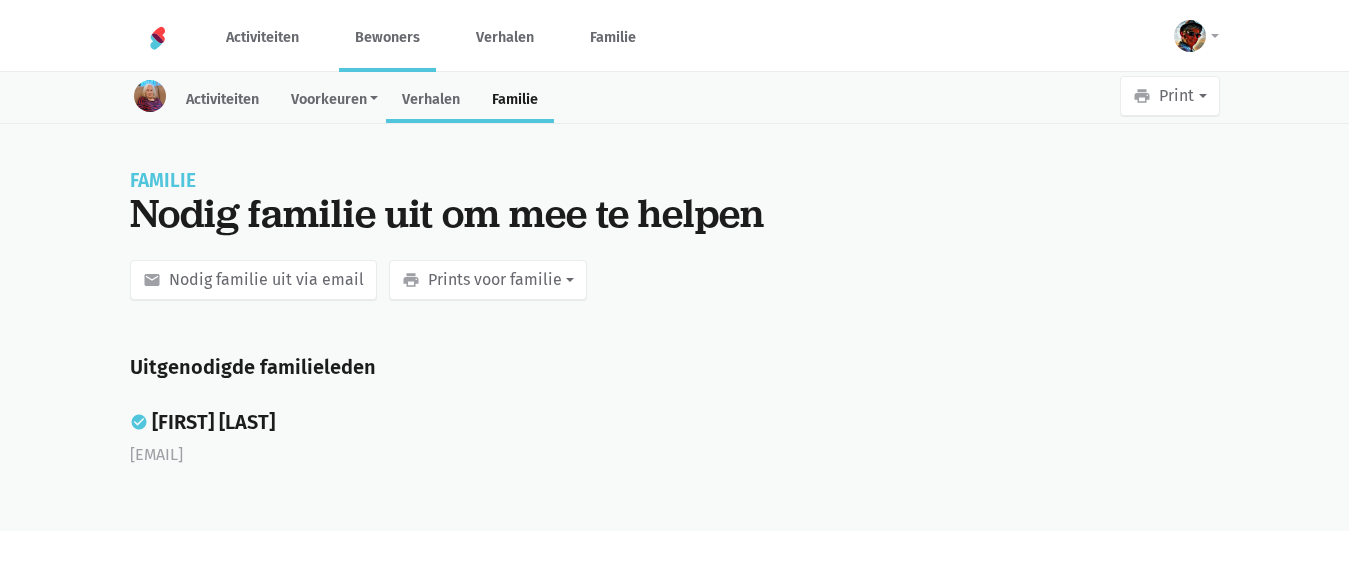 click on "Verhalen" at bounding box center (431, 101) 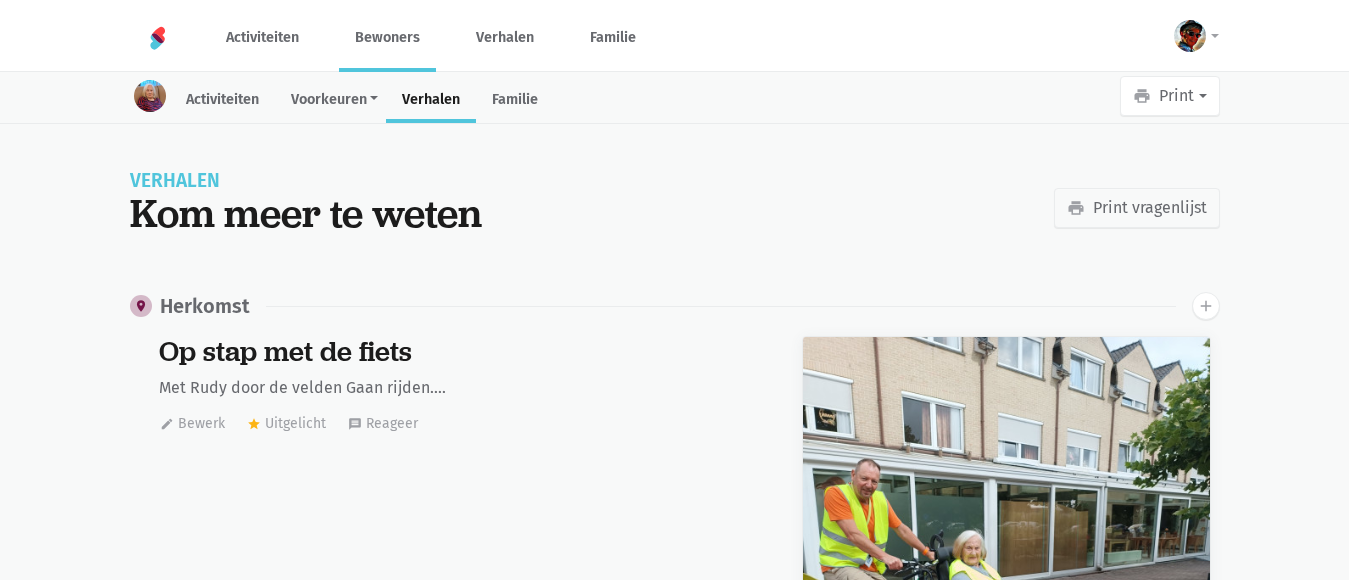 scroll, scrollTop: 0, scrollLeft: 0, axis: both 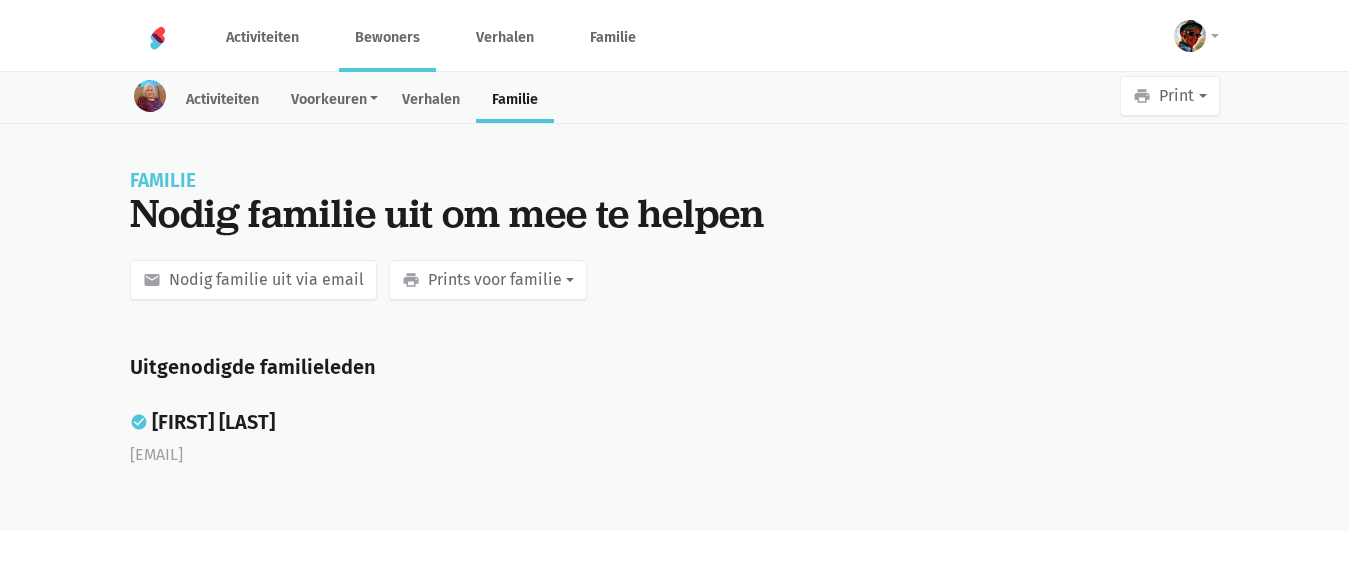 click on "Bewoners" at bounding box center (387, 37) 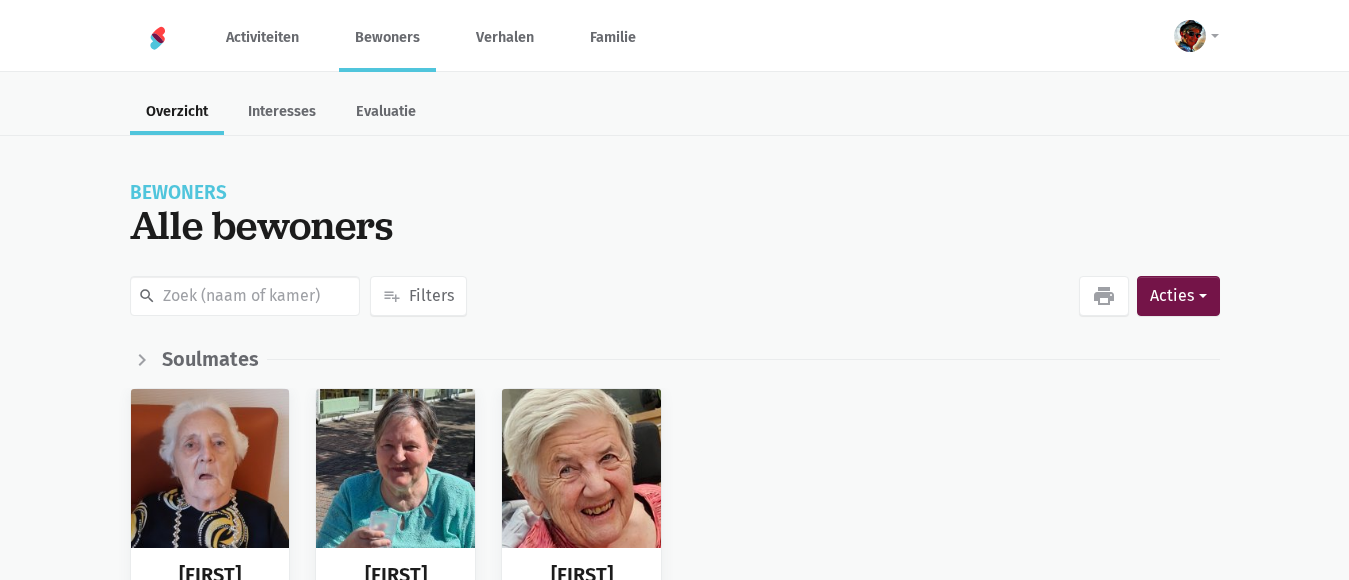 scroll, scrollTop: 0, scrollLeft: 0, axis: both 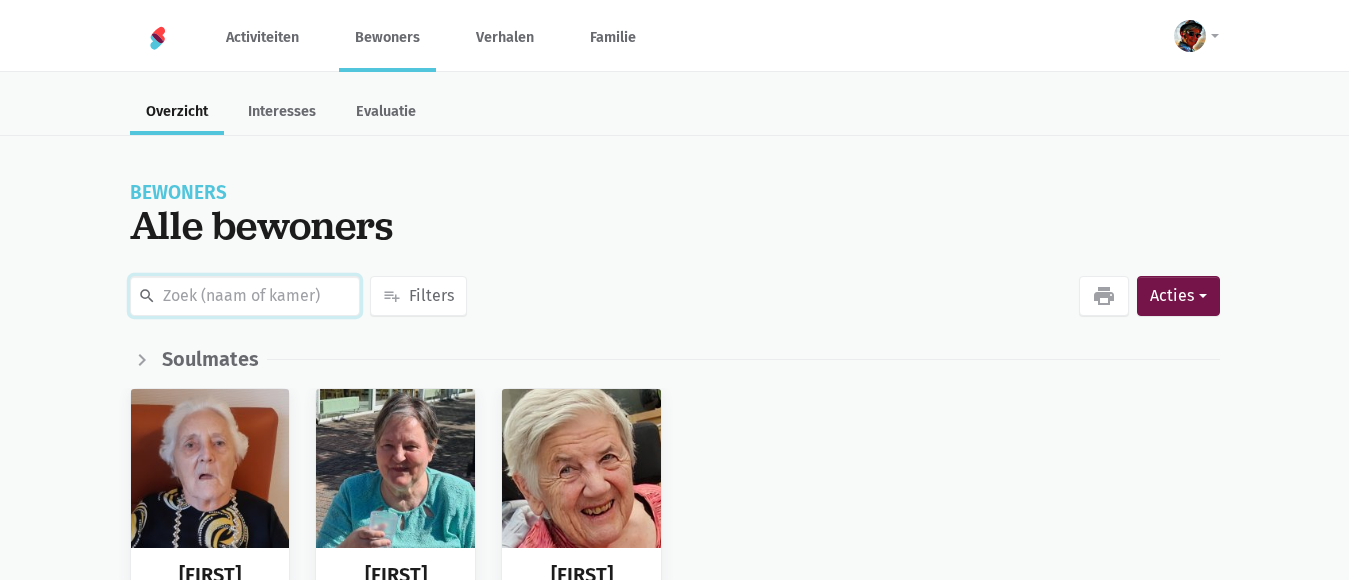 click at bounding box center (245, 296) 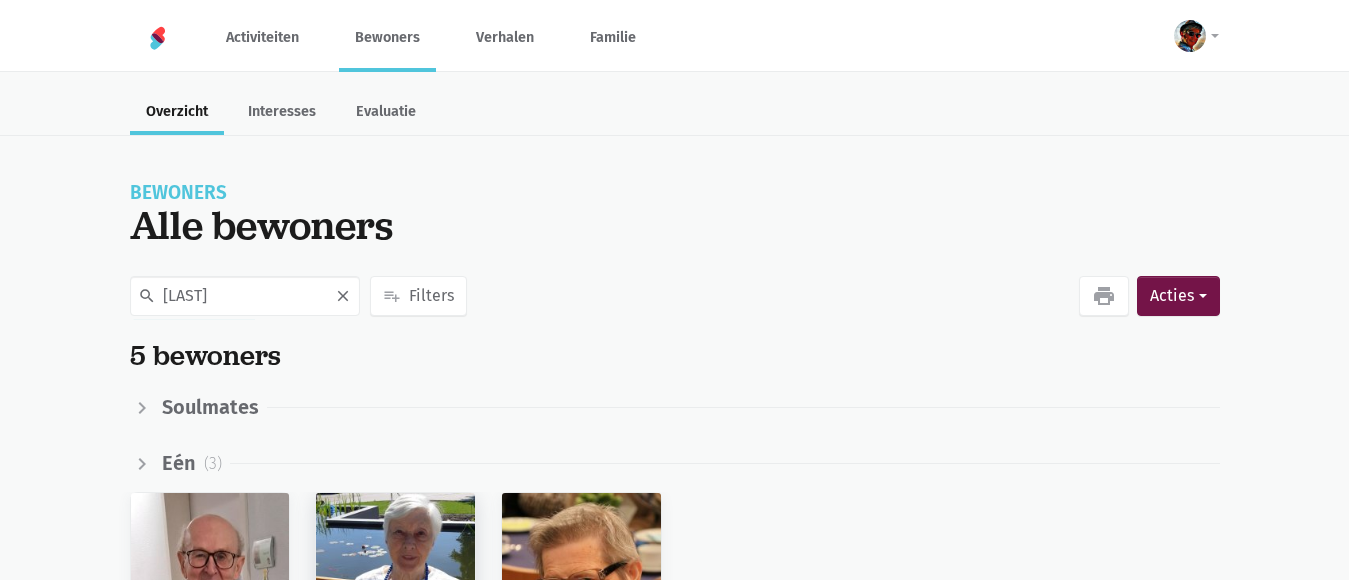 click at bounding box center [395, 572] 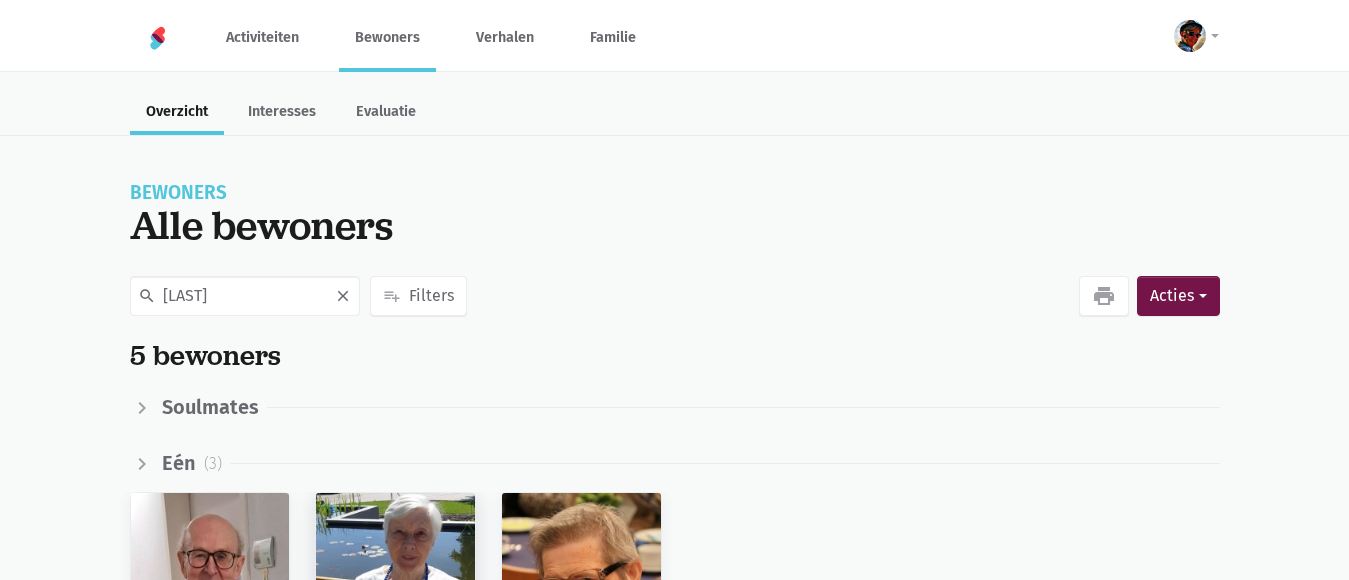click at bounding box center [395, 572] 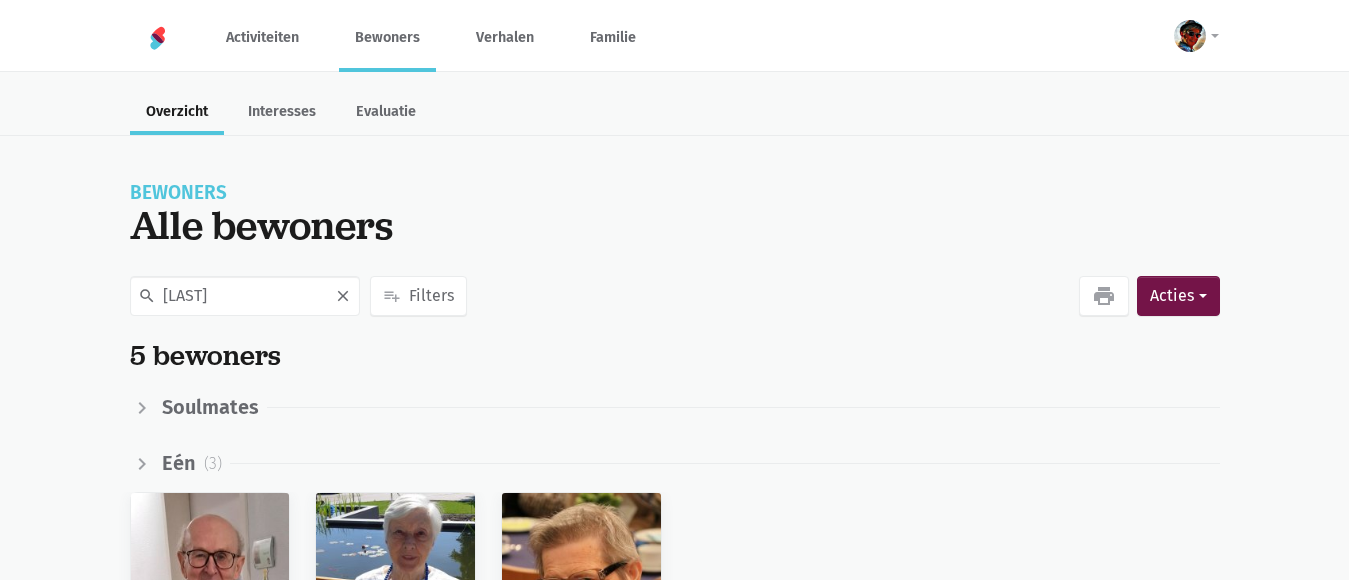 drag, startPoint x: 388, startPoint y: 544, endPoint x: 643, endPoint y: 371, distance: 308.14606 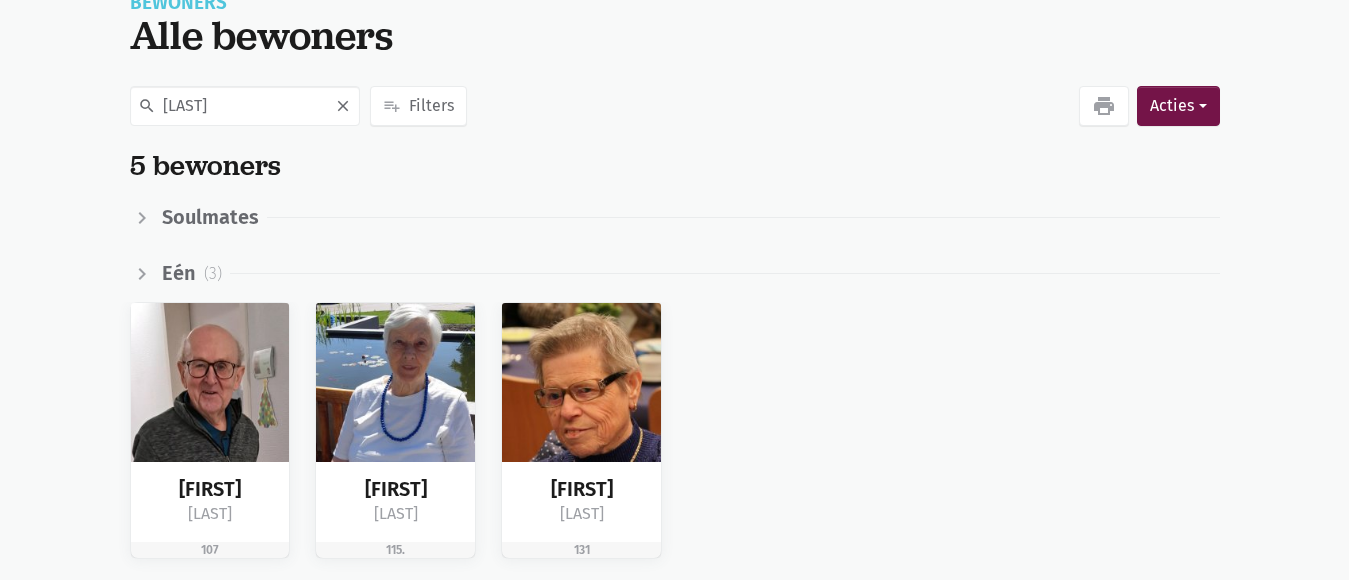 scroll, scrollTop: 192, scrollLeft: 0, axis: vertical 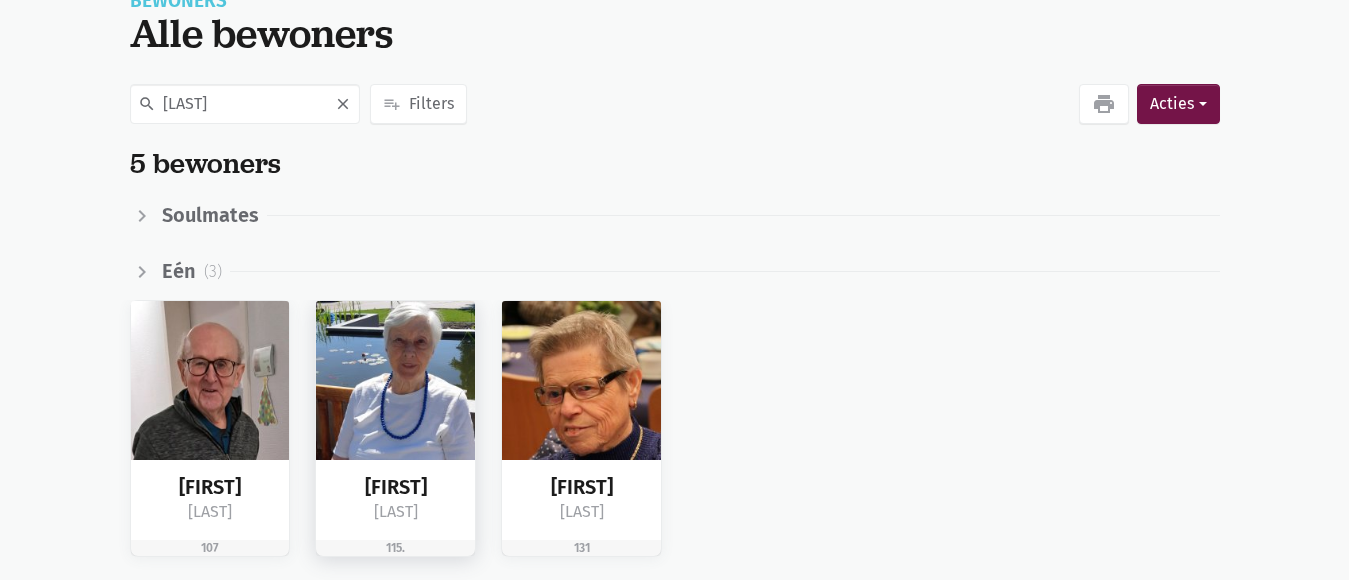 click on "Van Biesen" at bounding box center [395, 512] 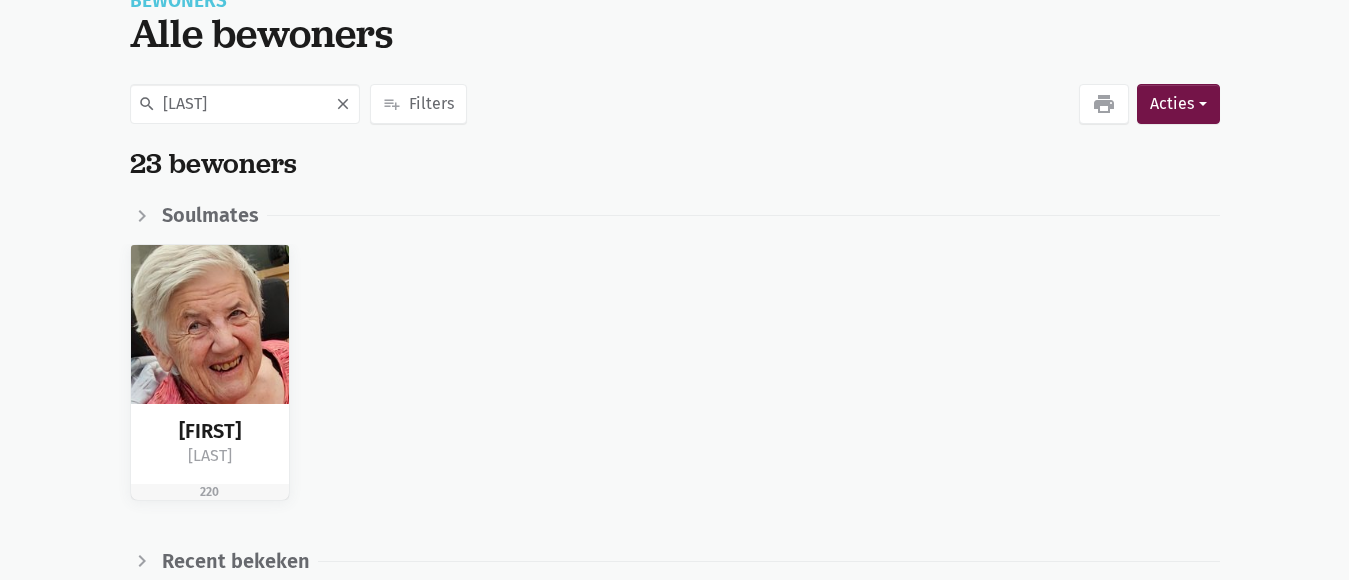 scroll, scrollTop: 0, scrollLeft: 0, axis: both 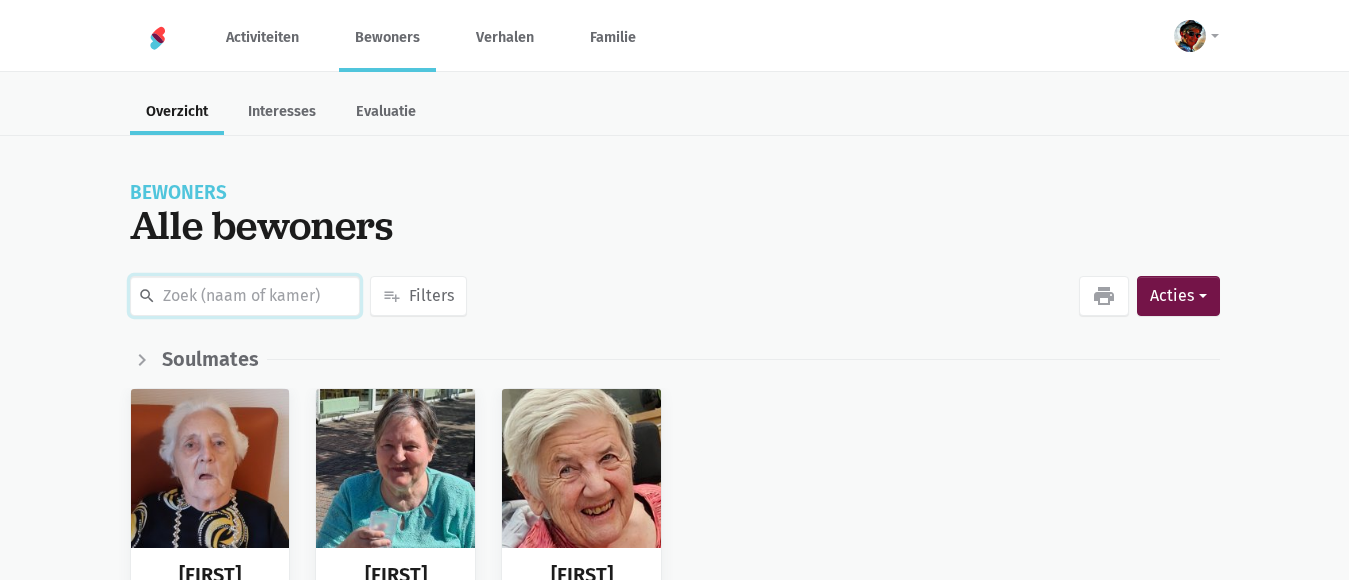 click at bounding box center [245, 296] 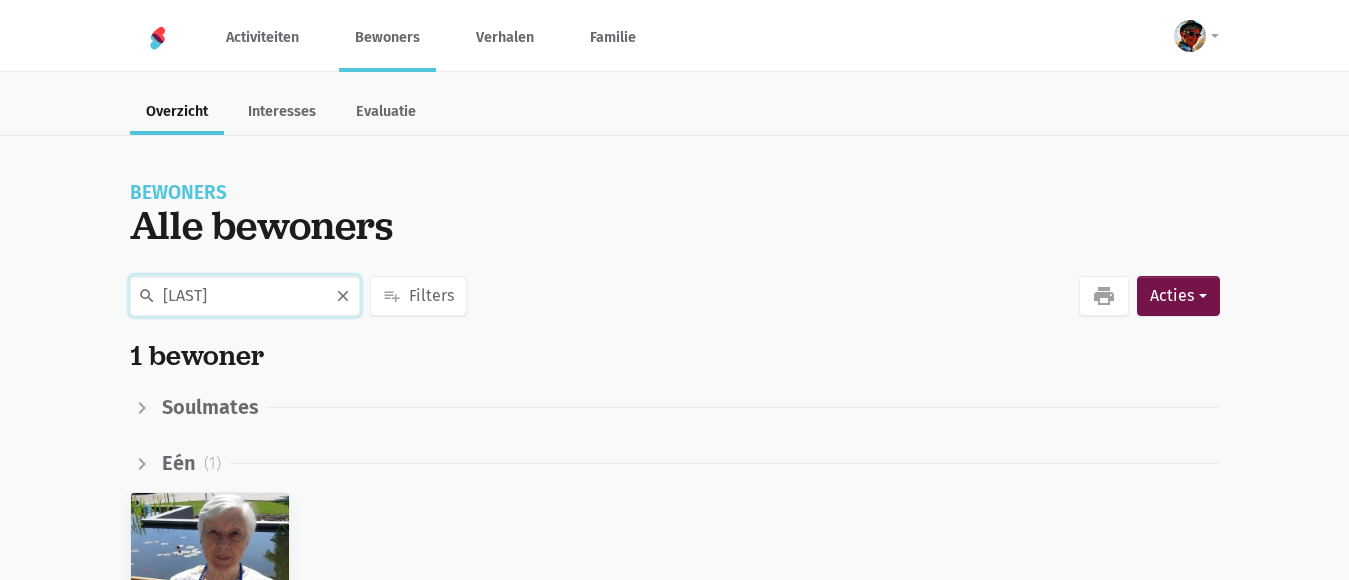 type on "van biesen" 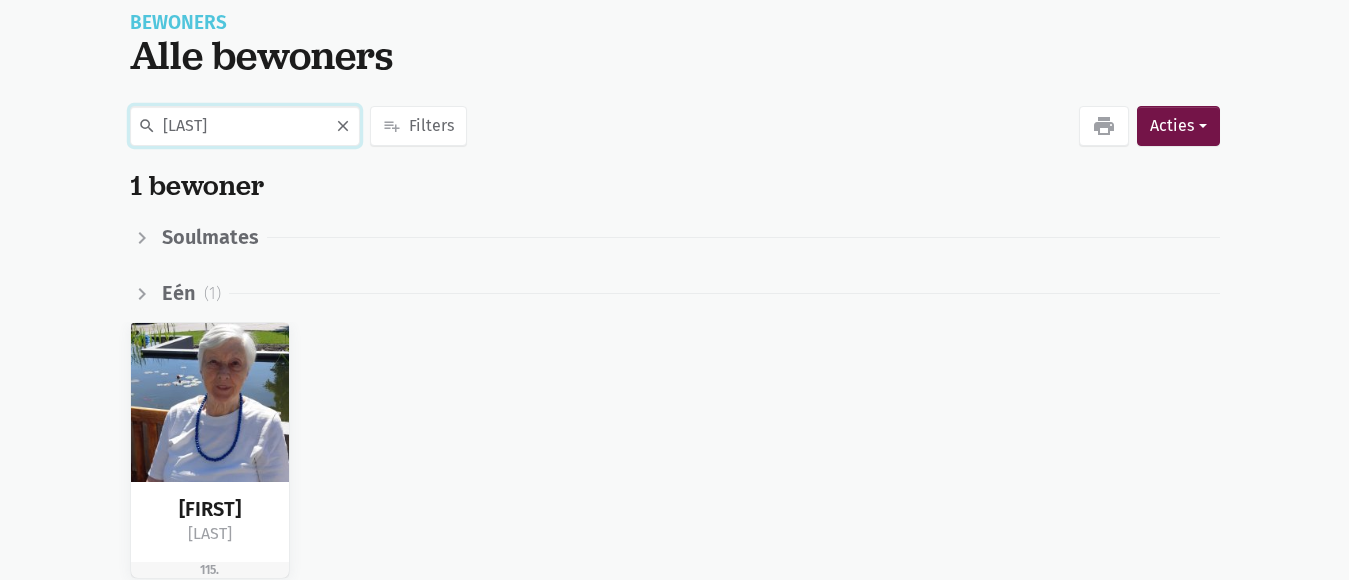 scroll, scrollTop: 175, scrollLeft: 0, axis: vertical 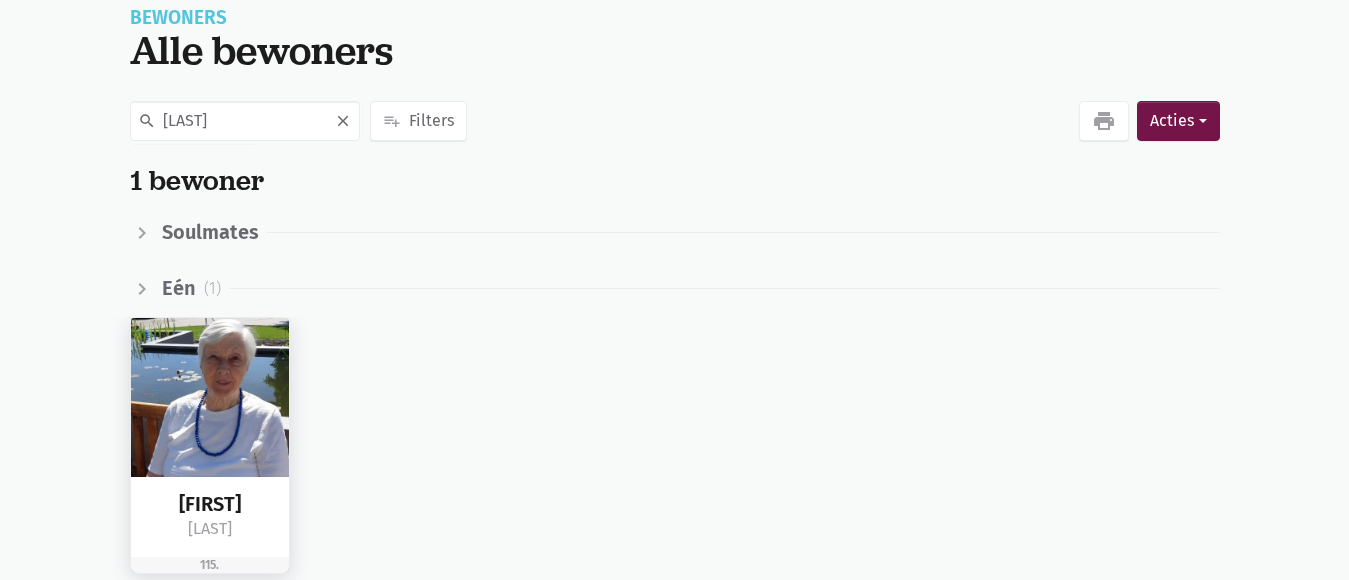 click on "Liliane" at bounding box center [210, 504] 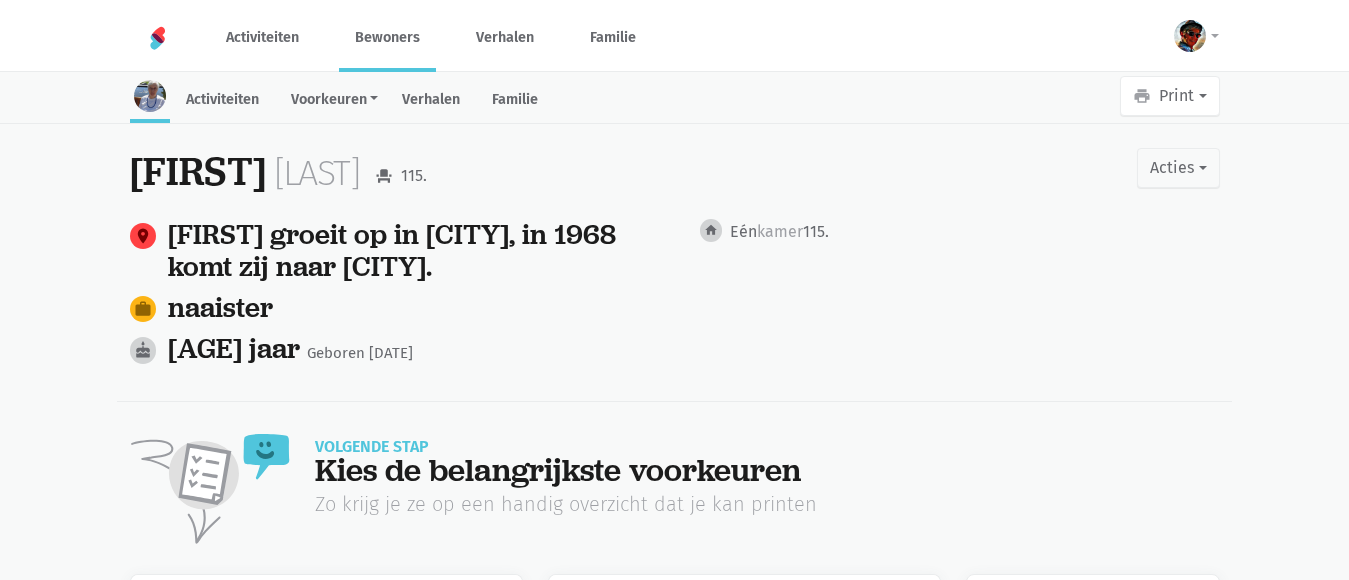 scroll, scrollTop: 0, scrollLeft: 0, axis: both 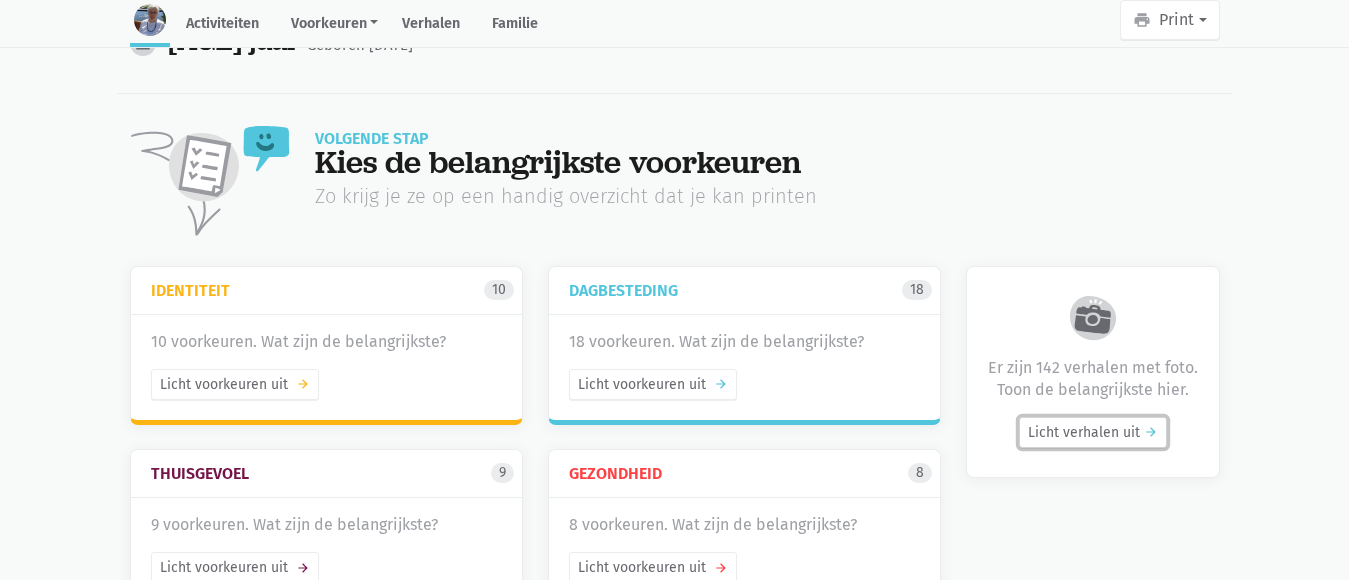 click on "Licht verhalen uit
arrow_forward" at bounding box center (1093, 432) 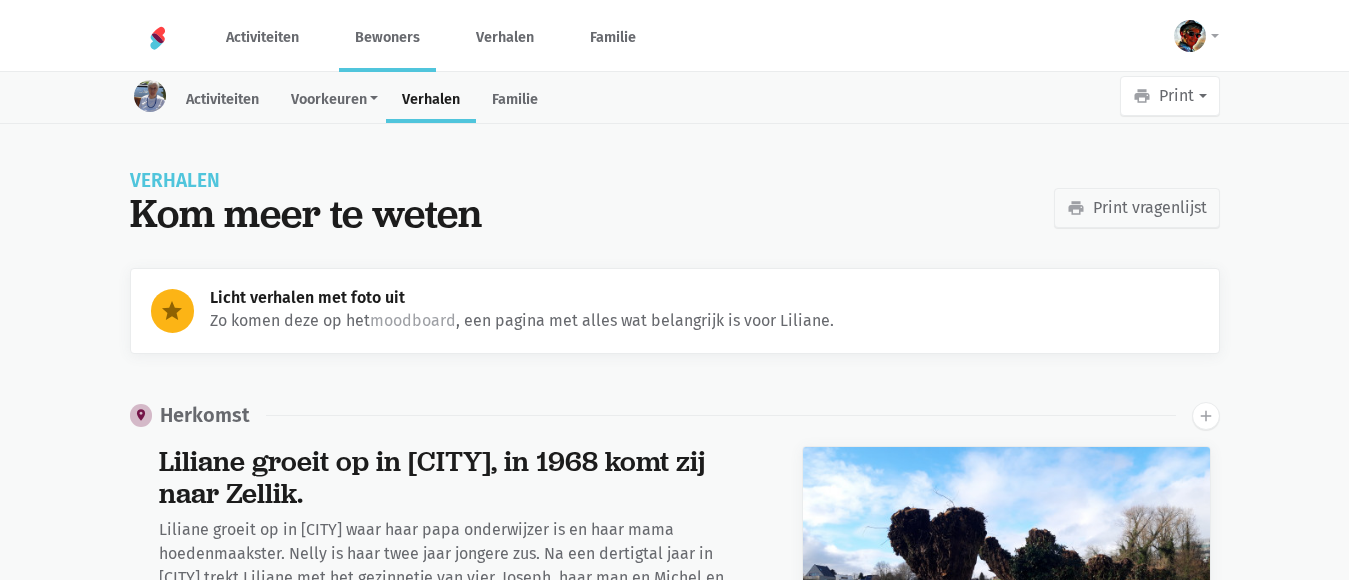scroll, scrollTop: 0, scrollLeft: 0, axis: both 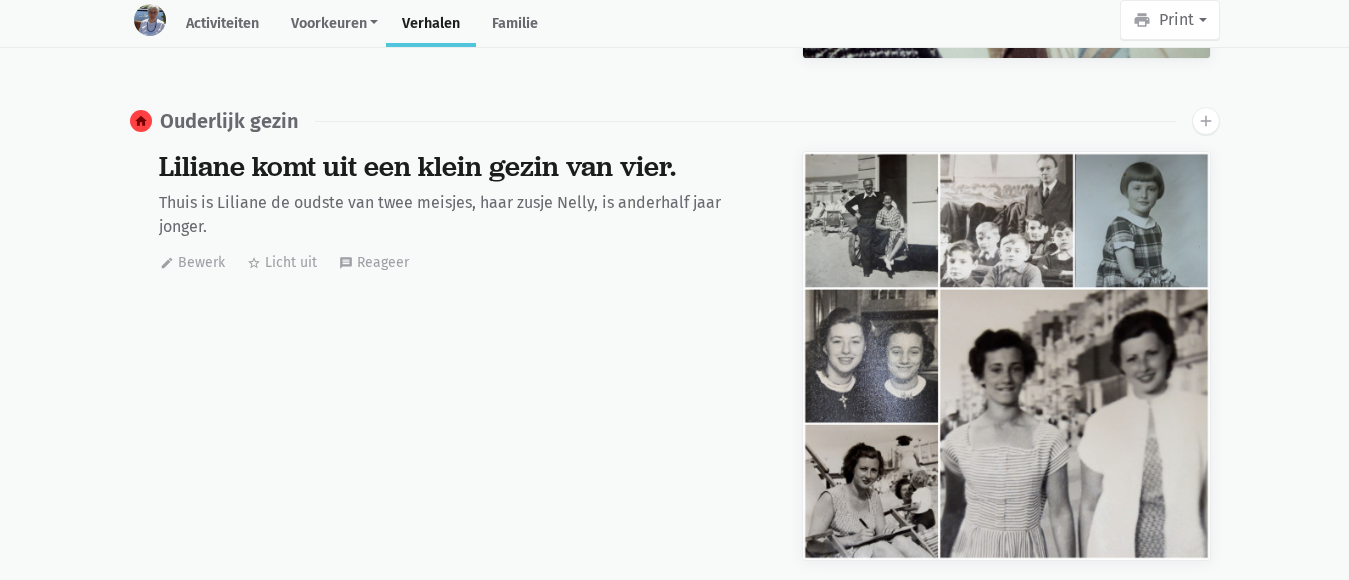 click at bounding box center (1006, 355) 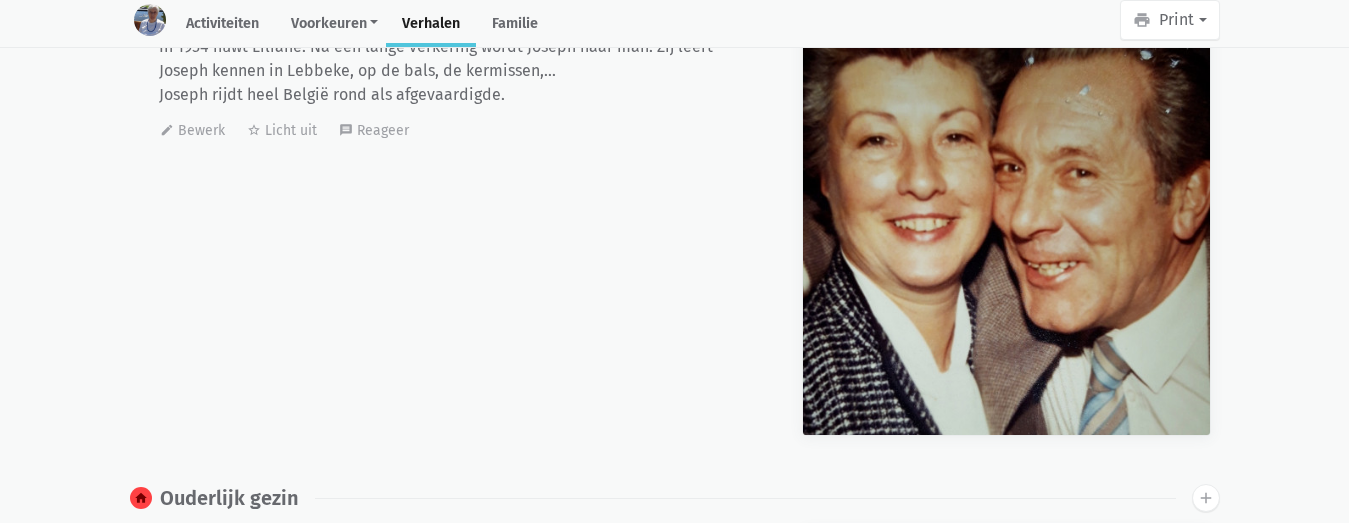 scroll, scrollTop: 2059, scrollLeft: 0, axis: vertical 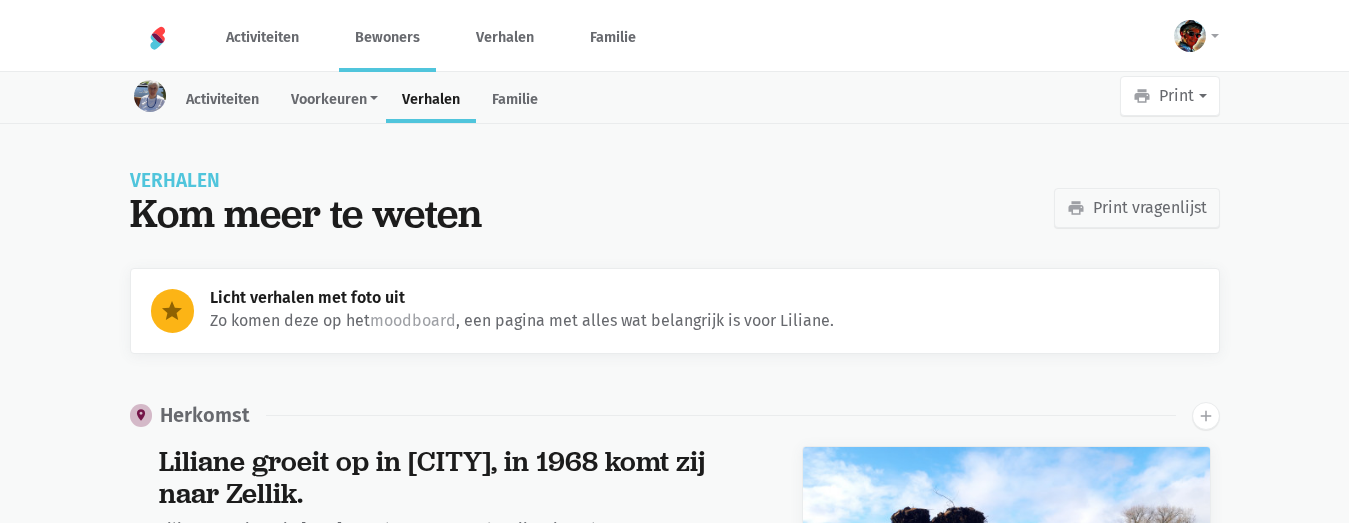 click on "Licht verhalen met foto uit" at bounding box center [704, 298] 